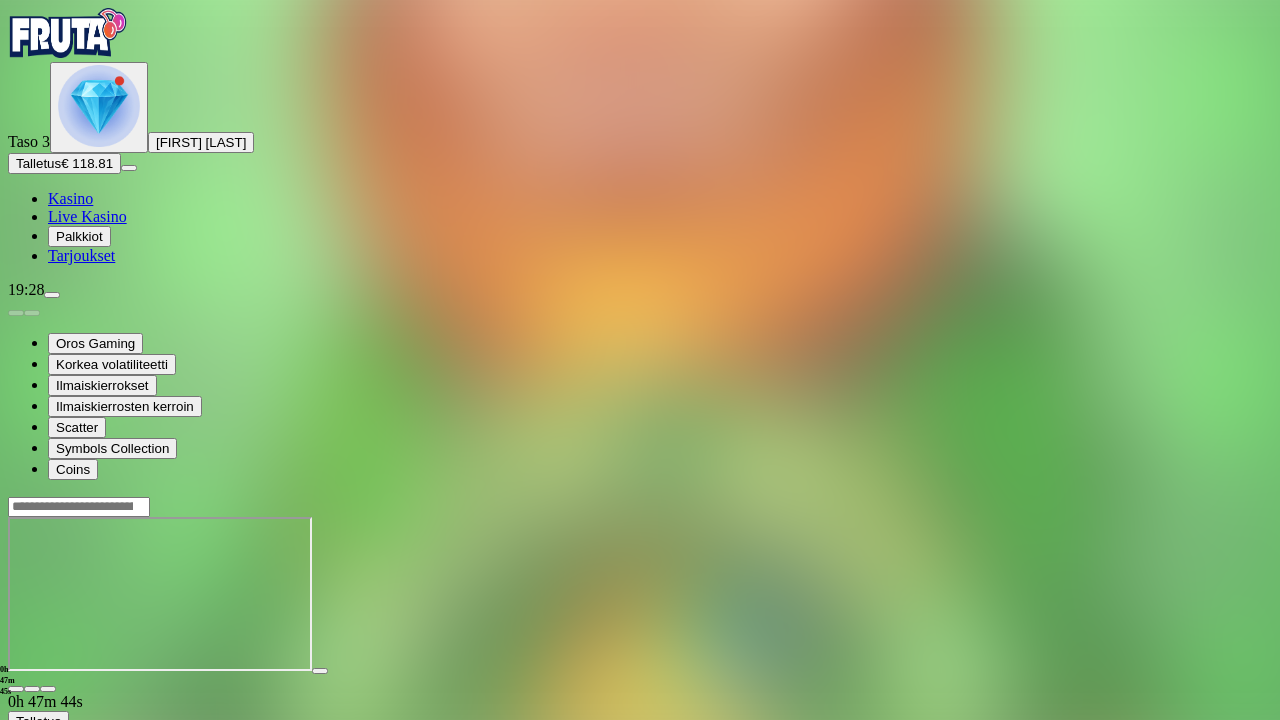 scroll, scrollTop: 0, scrollLeft: 0, axis: both 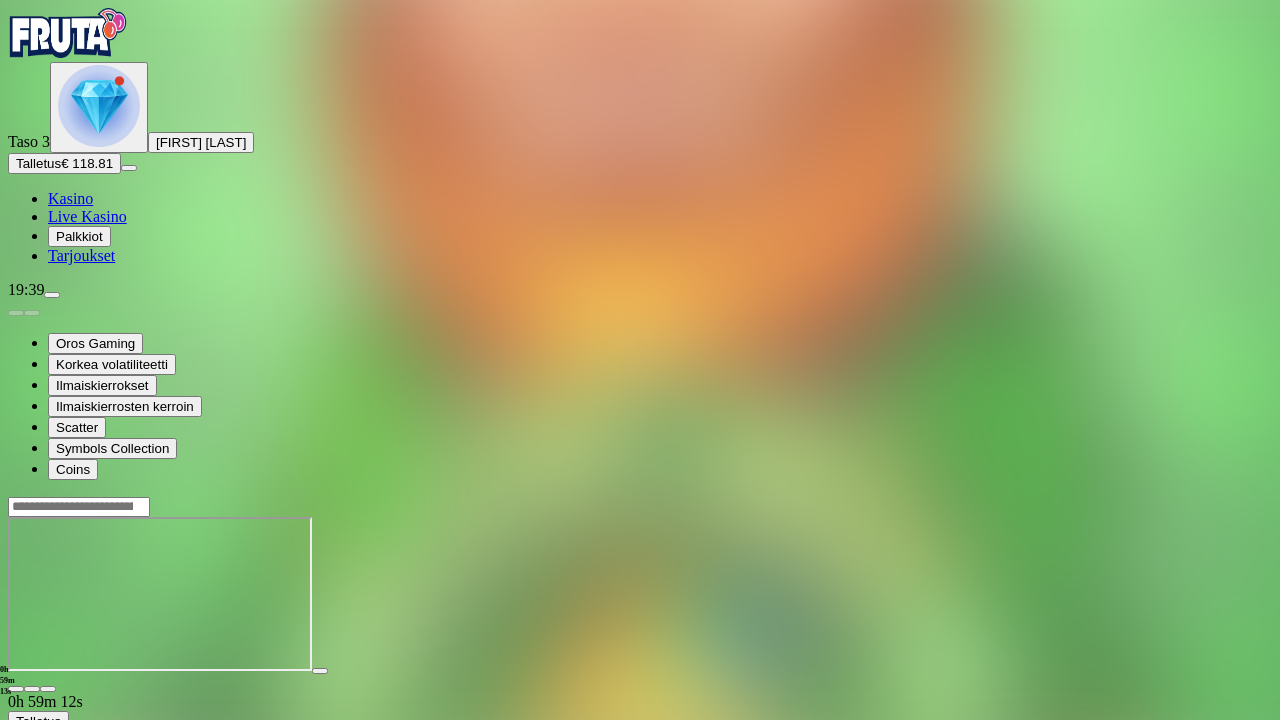 click at bounding box center (16, 689) 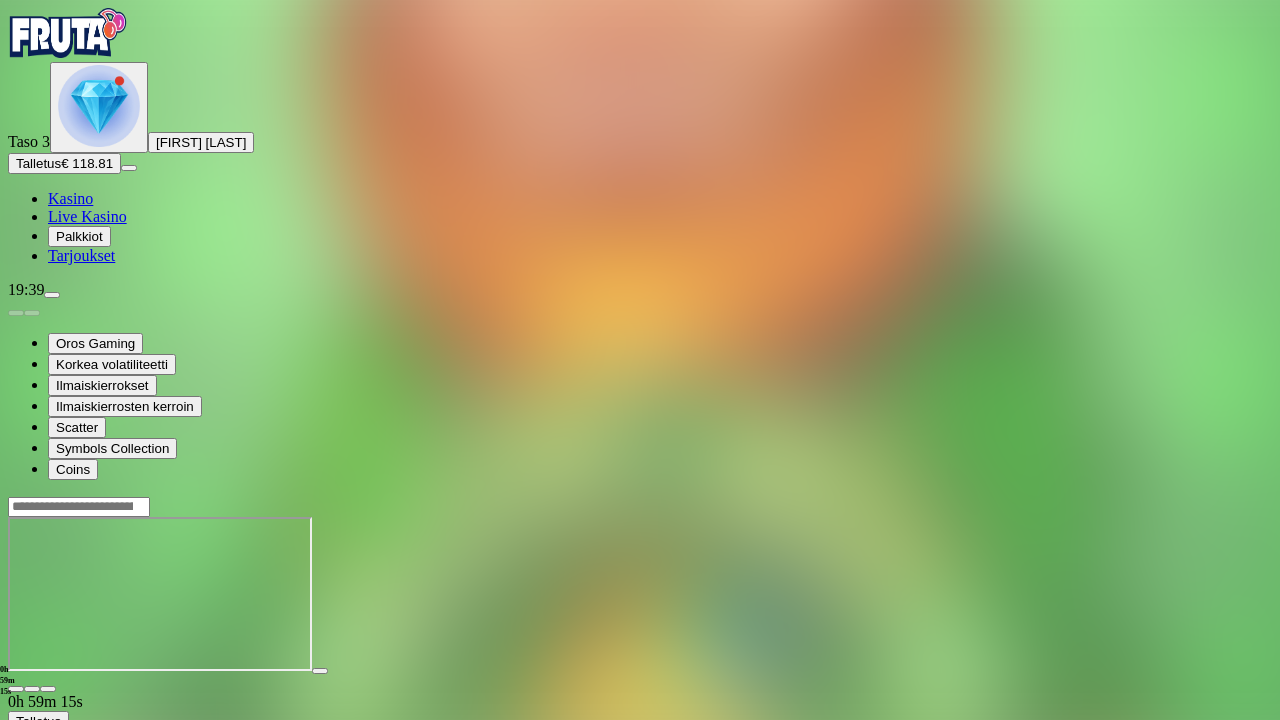 click at bounding box center (16, 689) 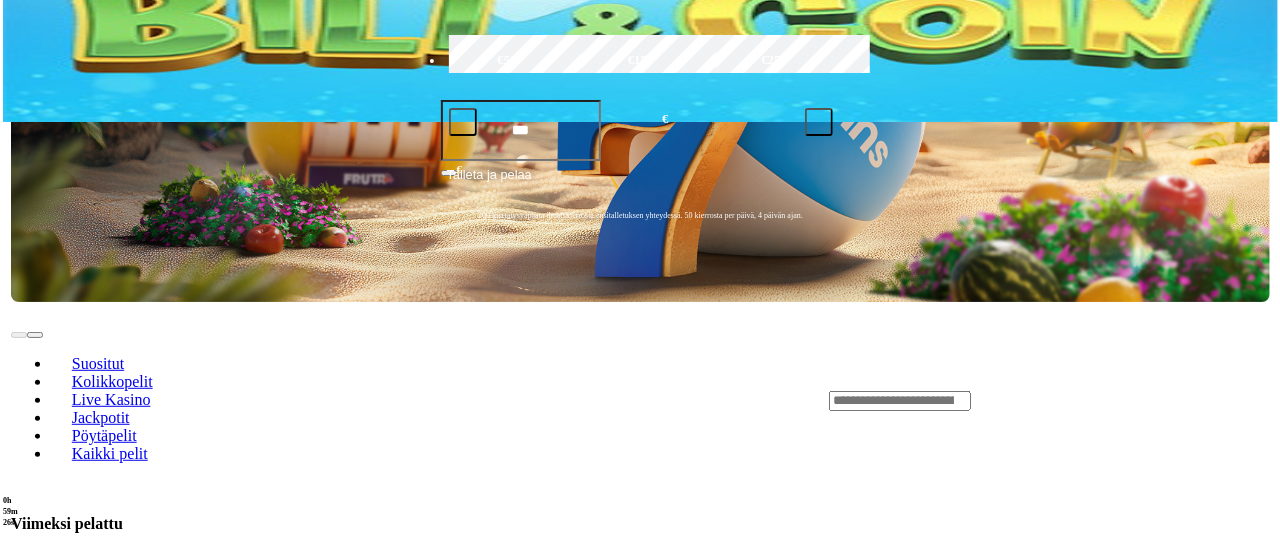 scroll, scrollTop: 700, scrollLeft: 0, axis: vertical 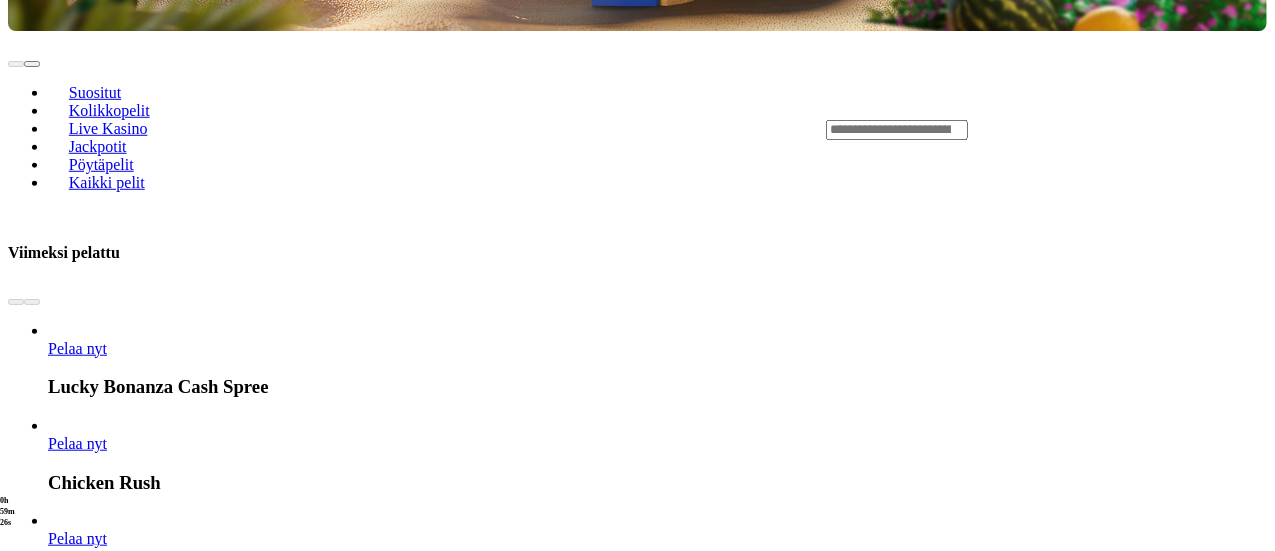 click at bounding box center (52, -405) 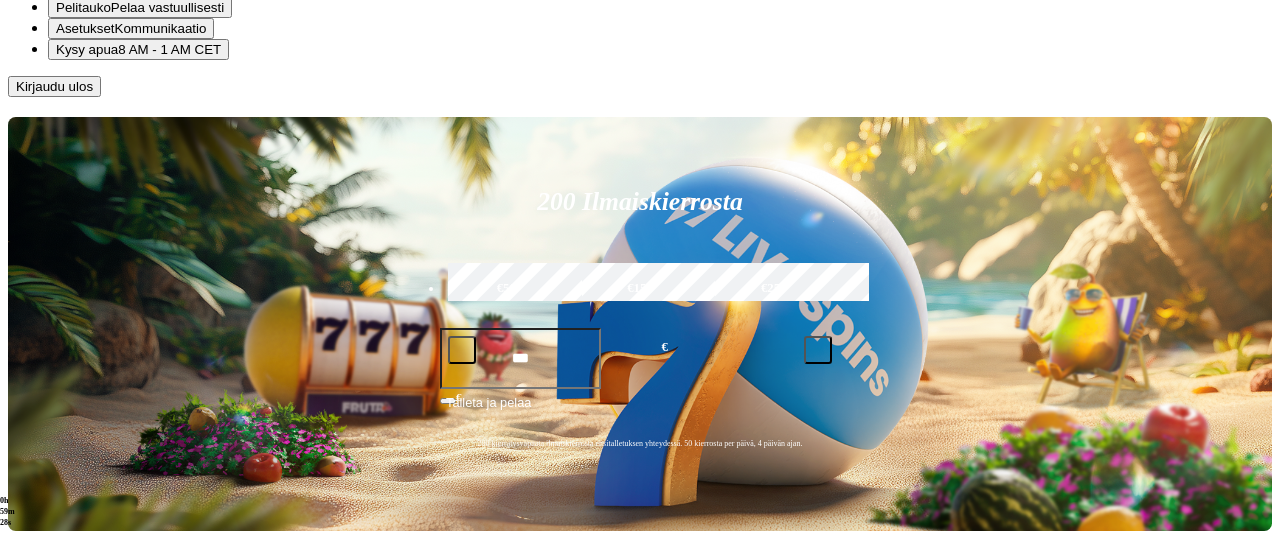 click on "Kotiutus" at bounding box center (40, -156) 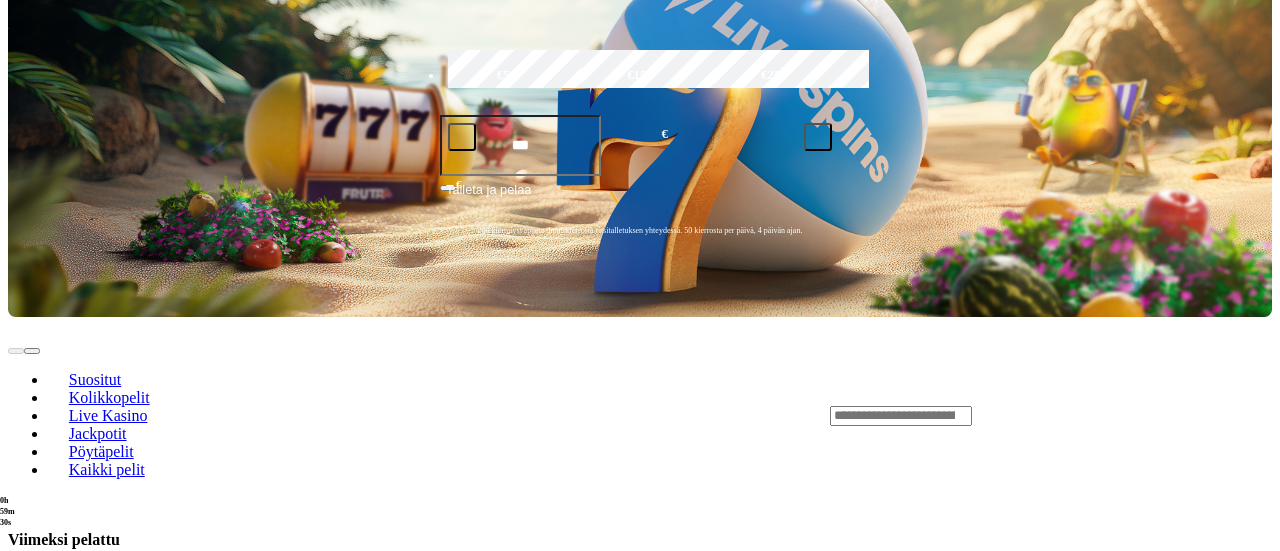 click at bounding box center [77, -190] 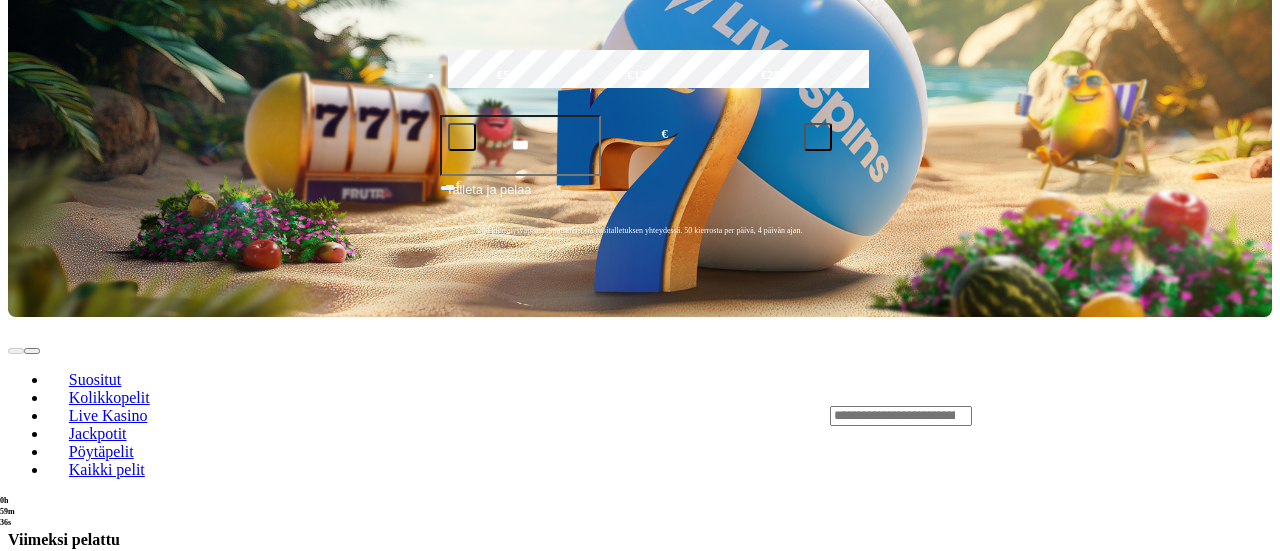 type on "**" 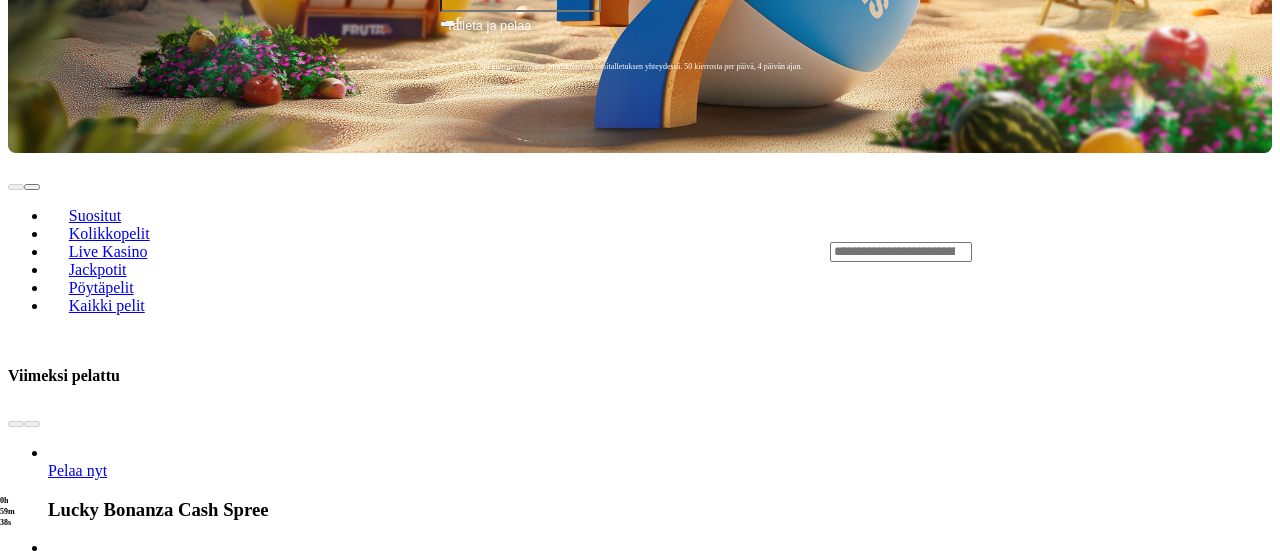 click on "Bonukset" at bounding box center (640, -350) 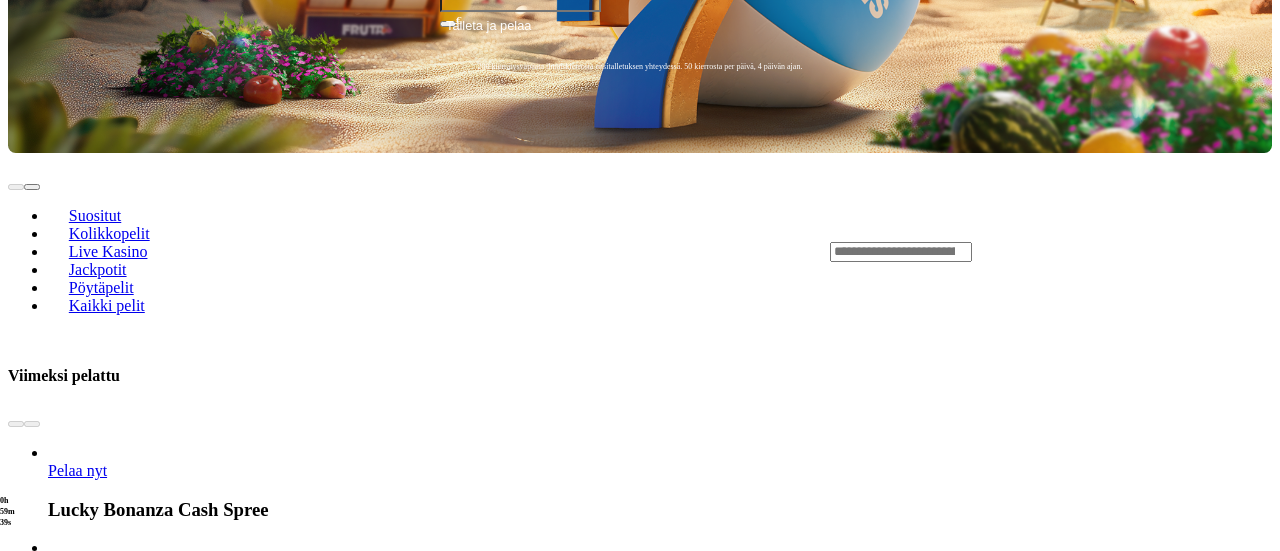 click at bounding box center [16, -387] 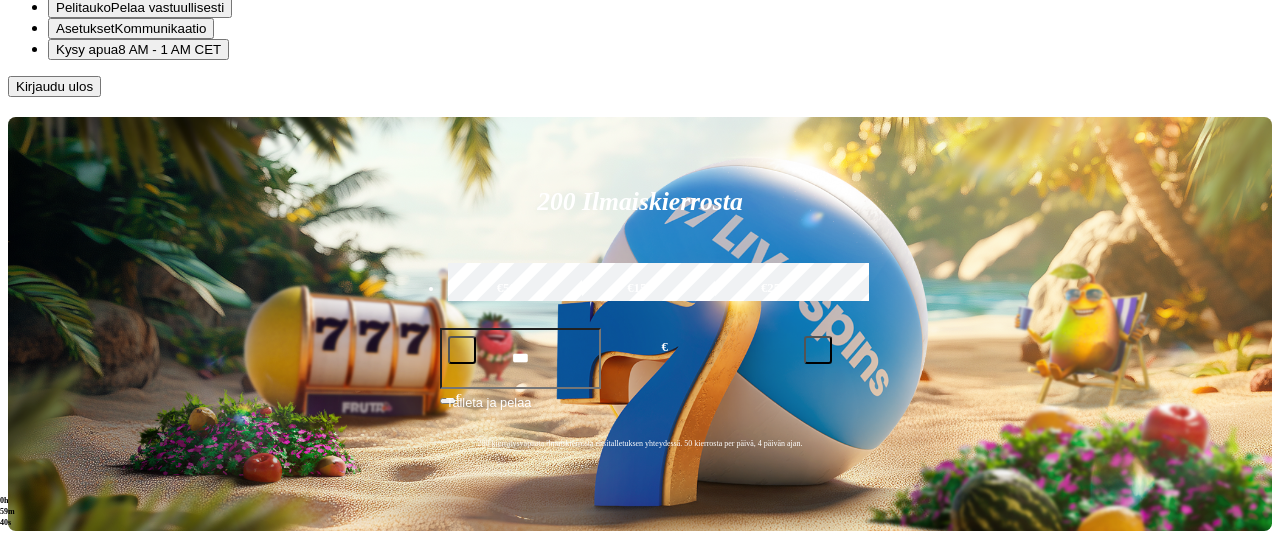 click on "Kotiutus" at bounding box center [40, -156] 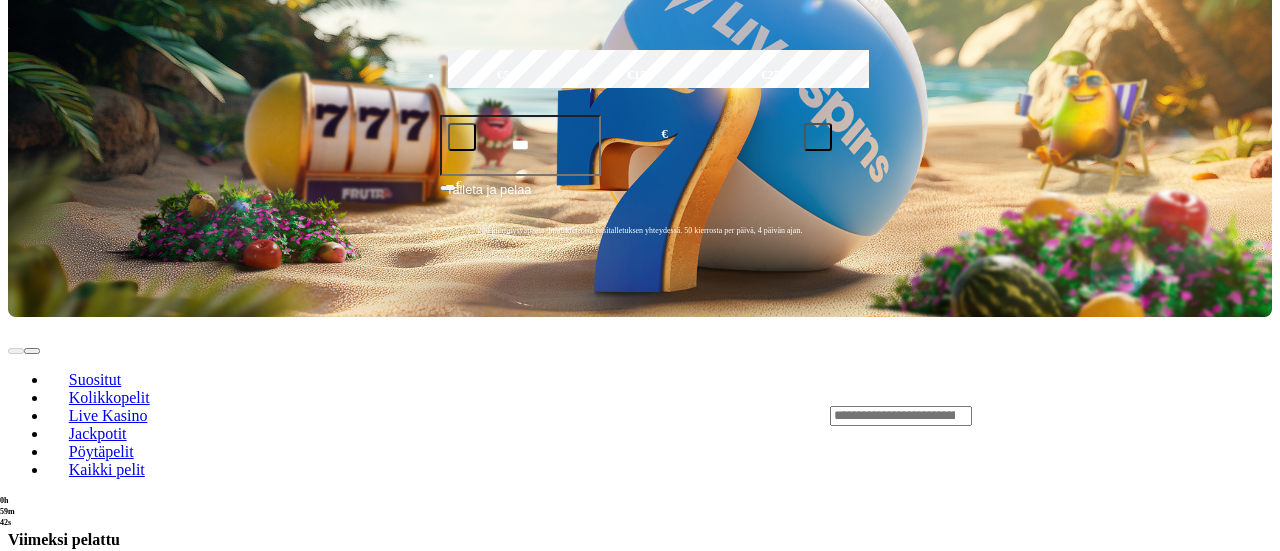drag, startPoint x: 396, startPoint y: 260, endPoint x: 351, endPoint y: 261, distance: 45.01111 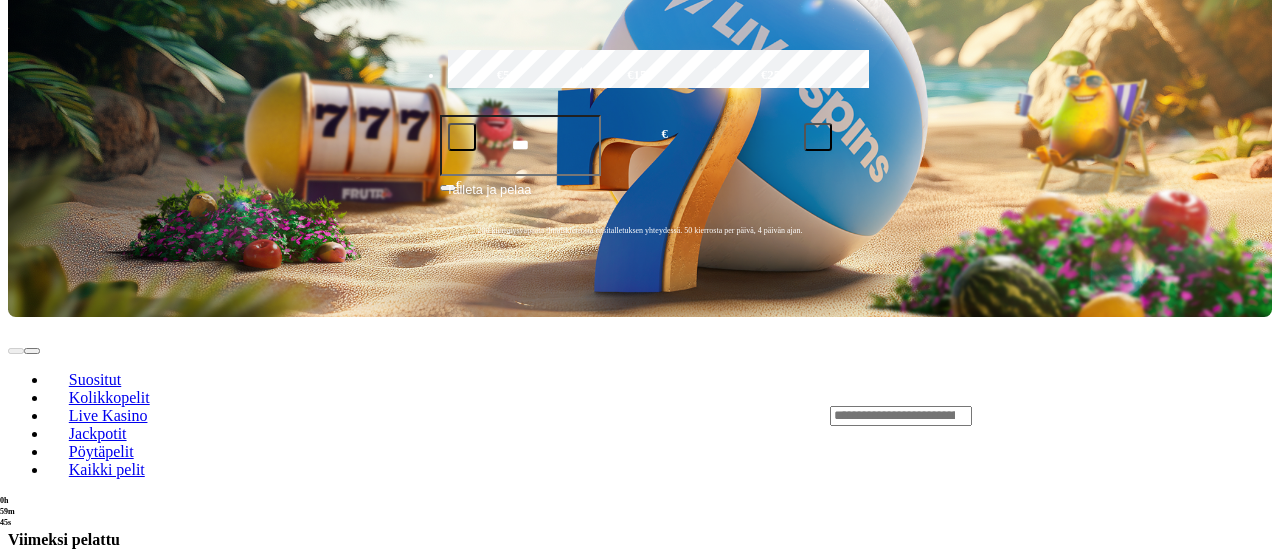 type on "**" 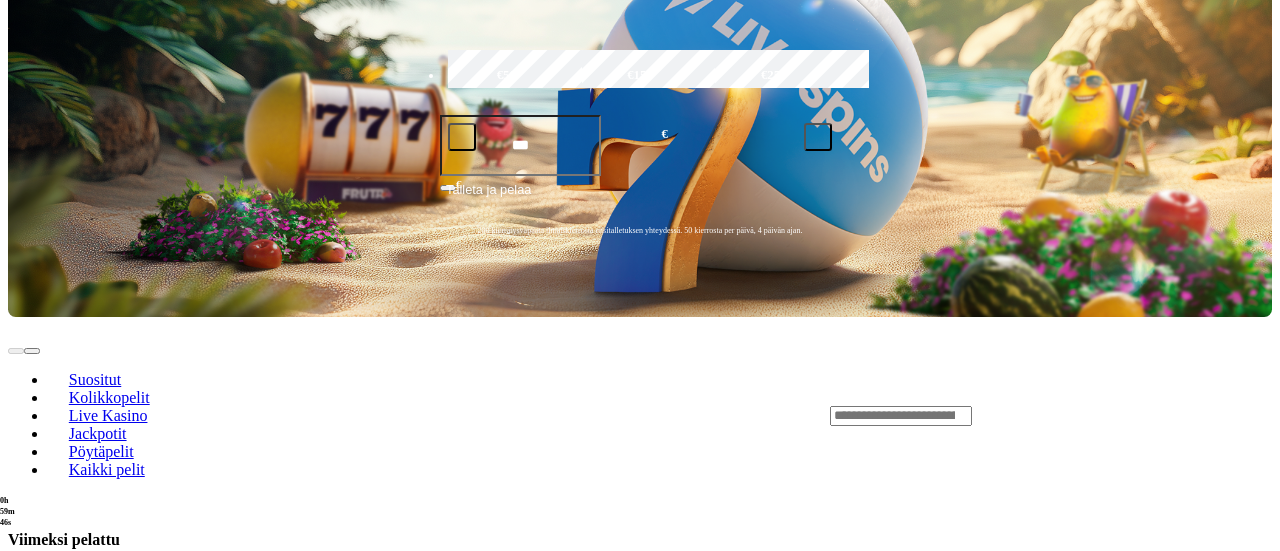 type 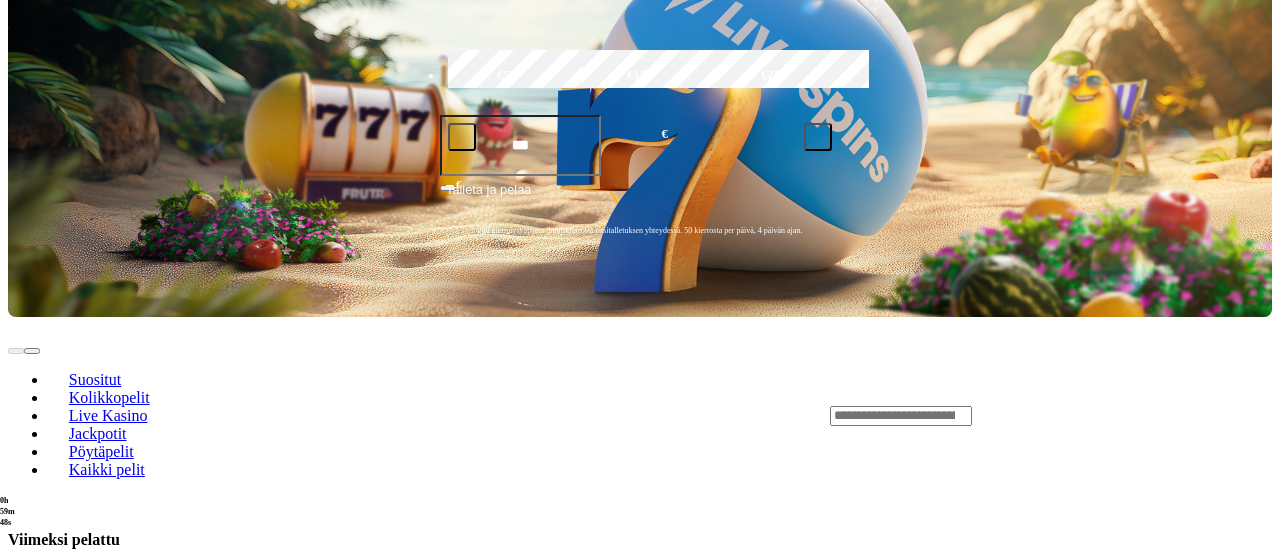 click at bounding box center [640, -116] 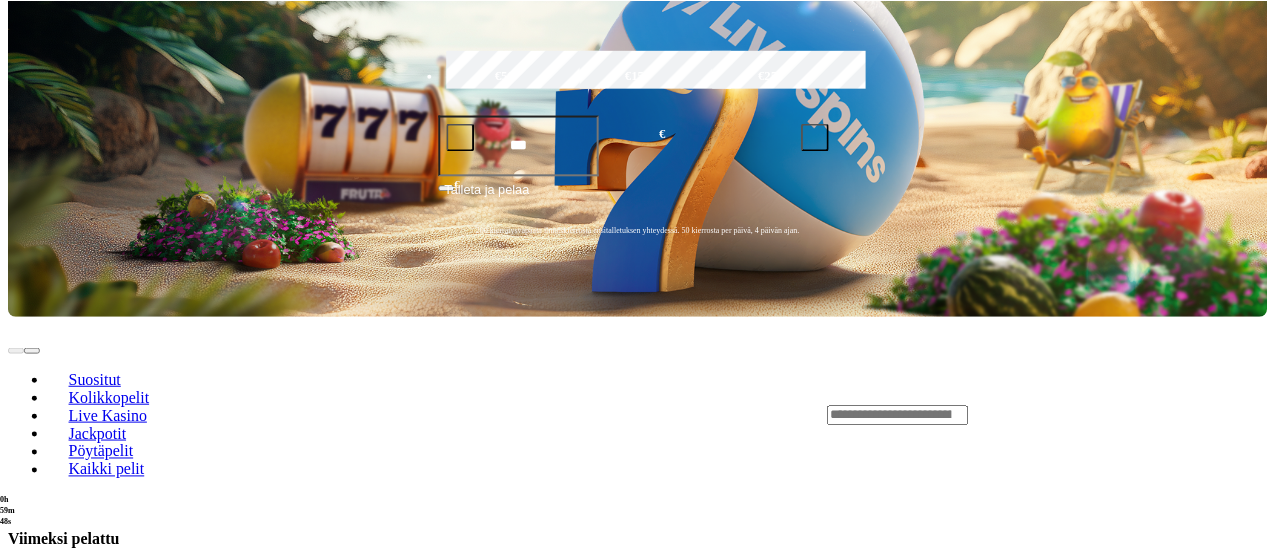 scroll, scrollTop: 0, scrollLeft: 0, axis: both 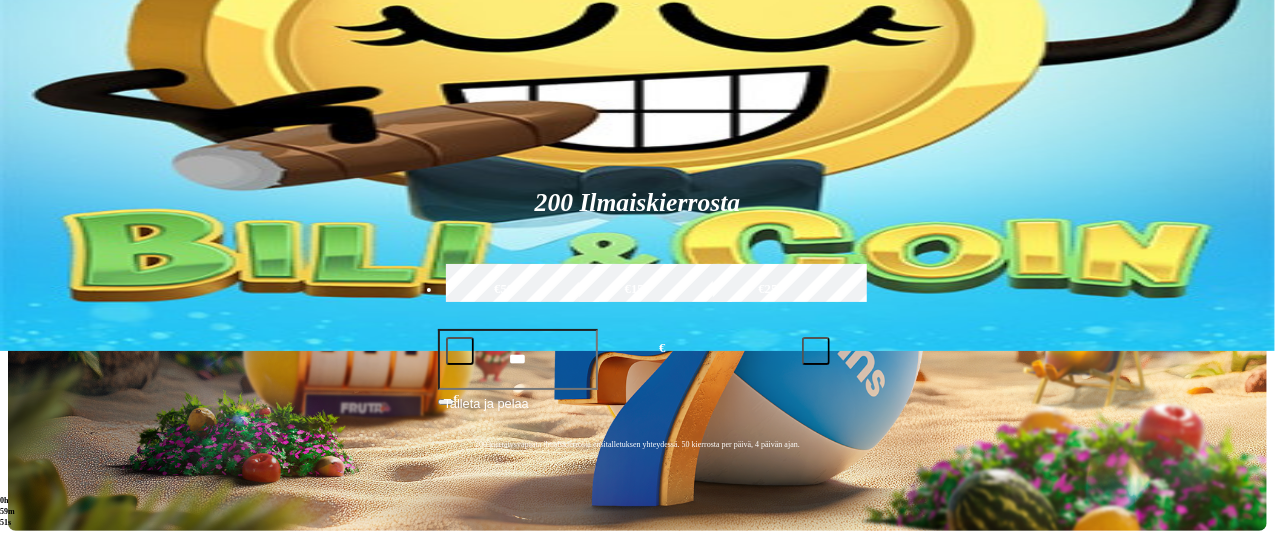 click at bounding box center [52, 95] 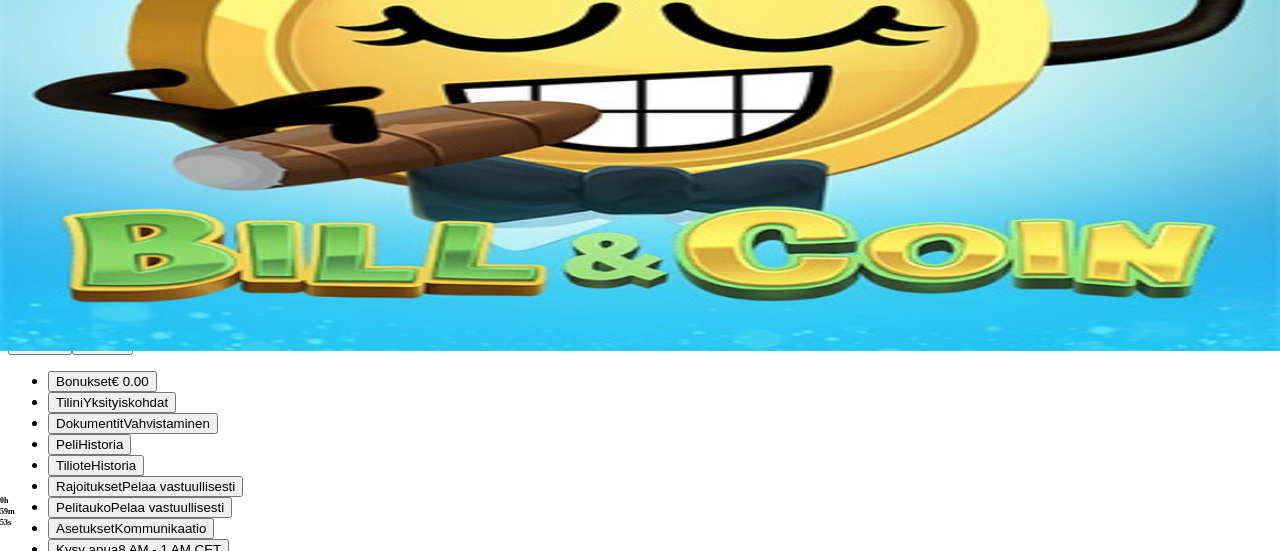 click on "Kotiutus" at bounding box center (40, 344) 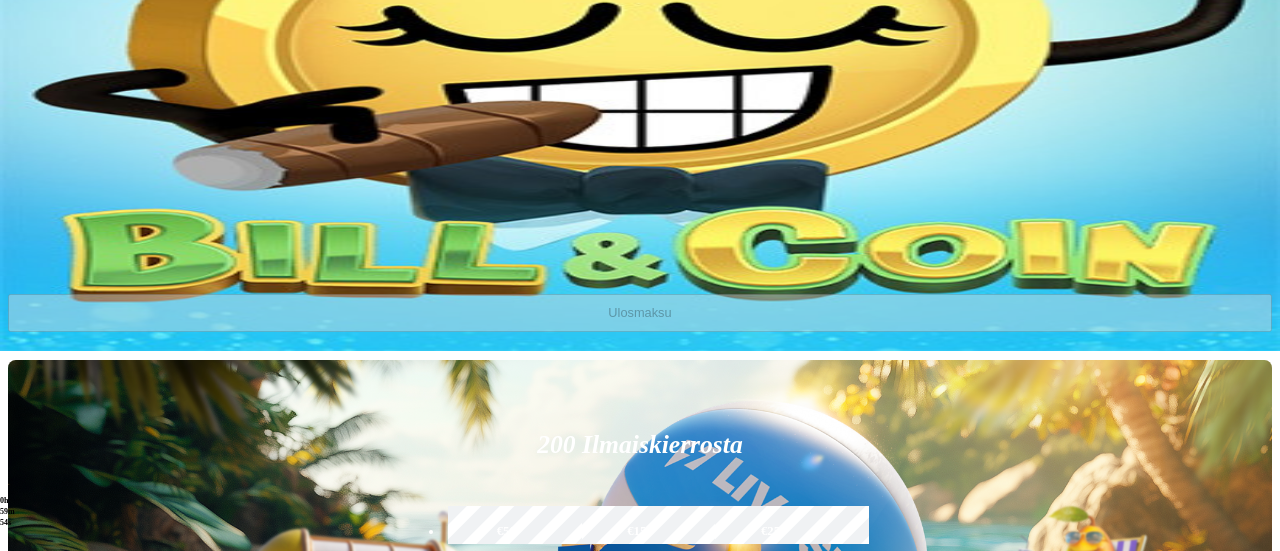 click at bounding box center [16, 198] 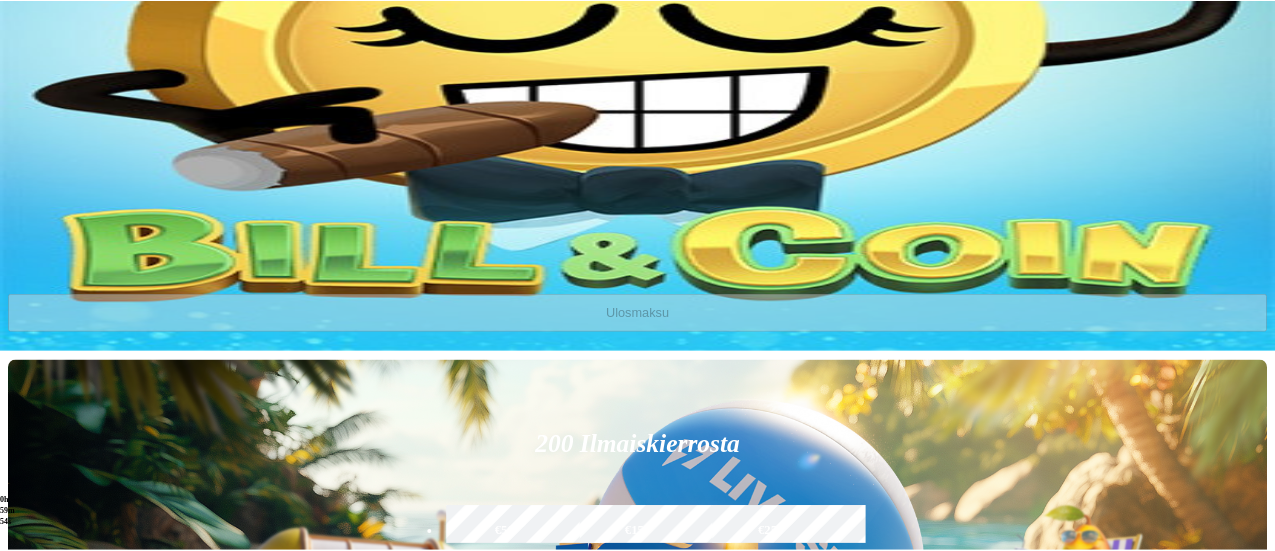 scroll, scrollTop: 0, scrollLeft: 0, axis: both 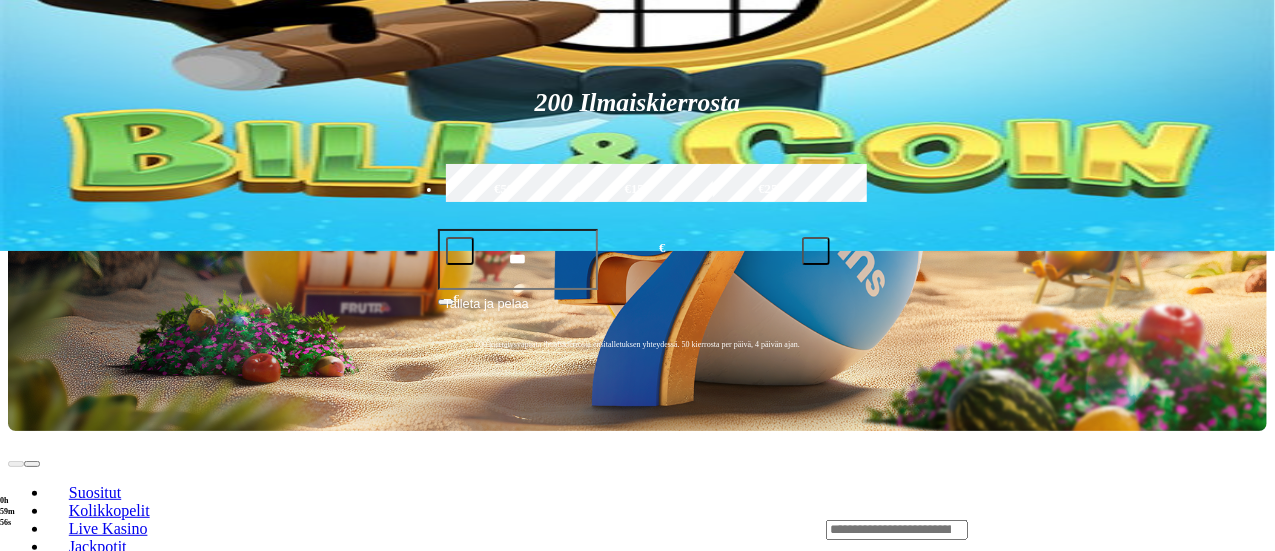 click at bounding box center (48, 758) 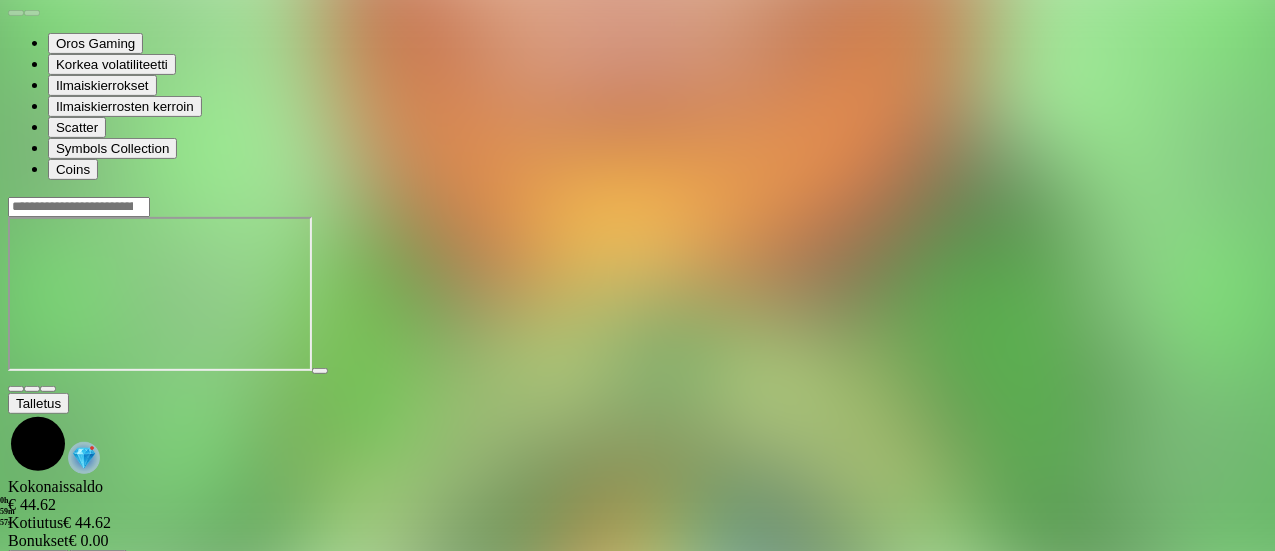 scroll, scrollTop: 0, scrollLeft: 0, axis: both 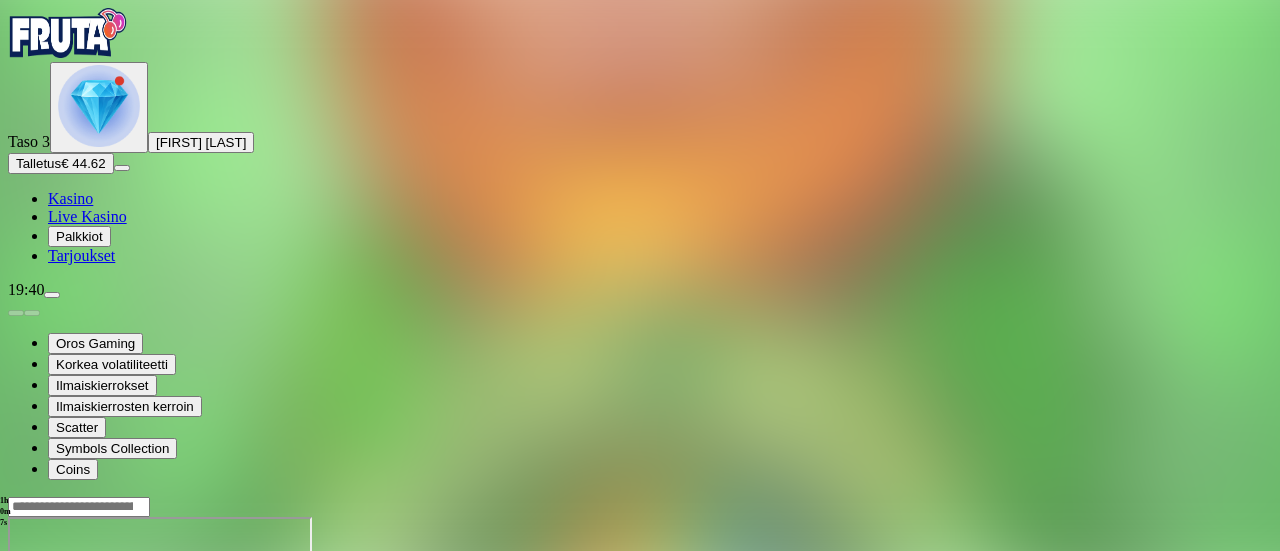 click at bounding box center (640, 684) 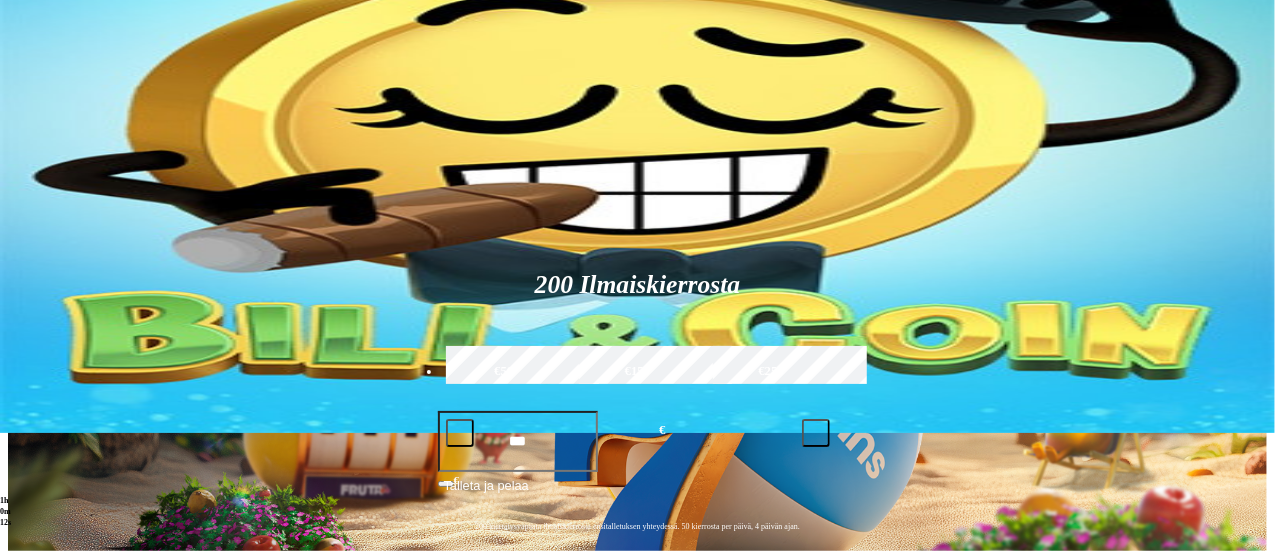 scroll, scrollTop: 300, scrollLeft: 0, axis: vertical 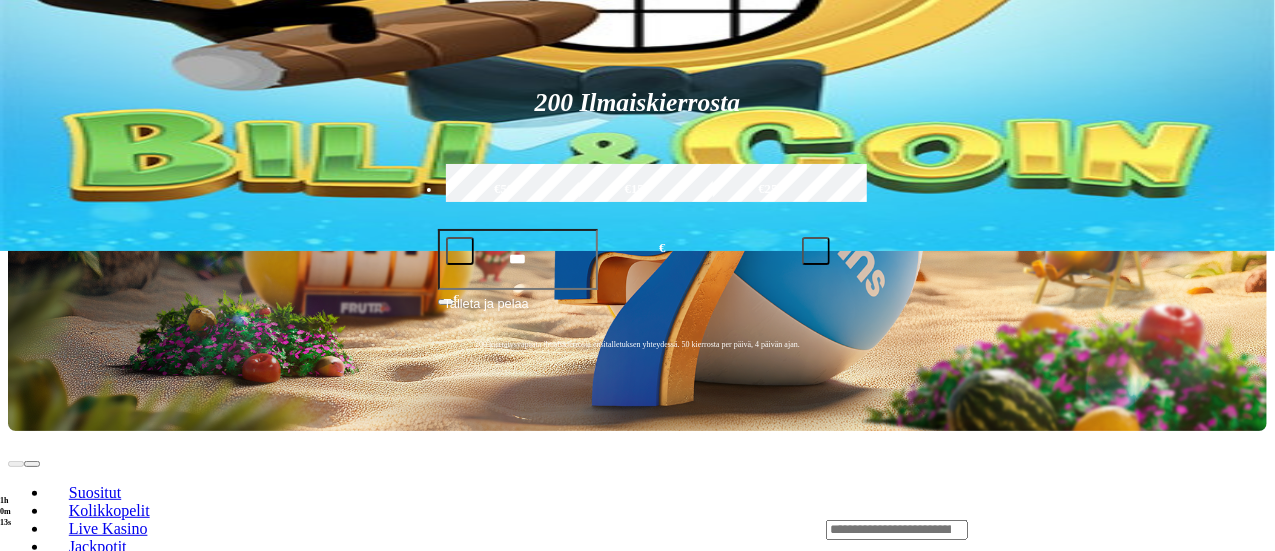 click on "Pelaa nyt" at bounding box center (77, 843) 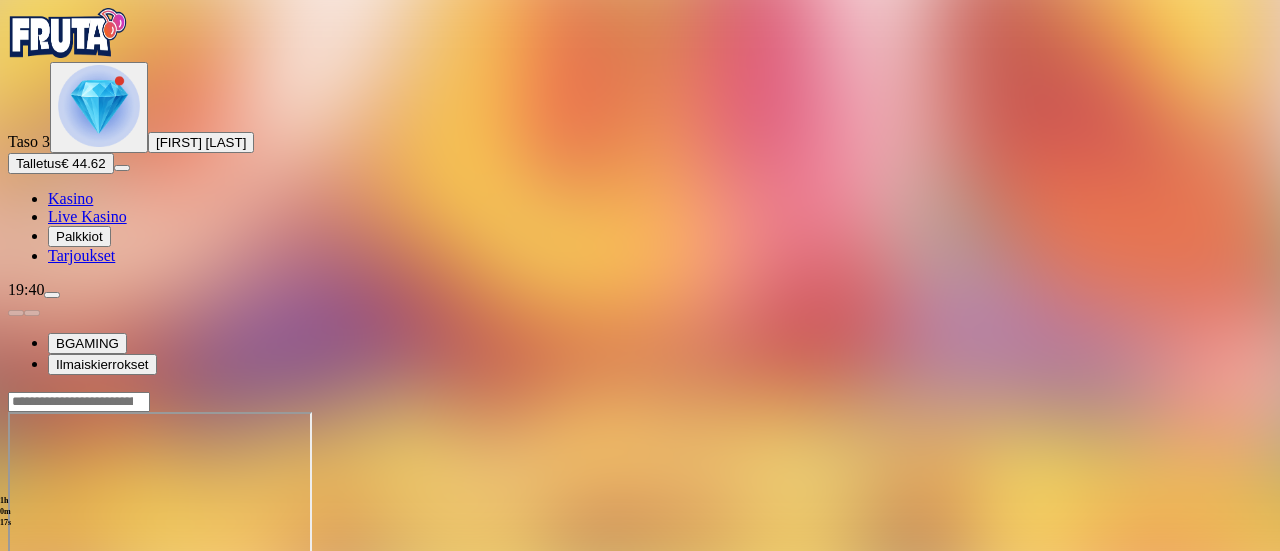click at bounding box center [48, 584] 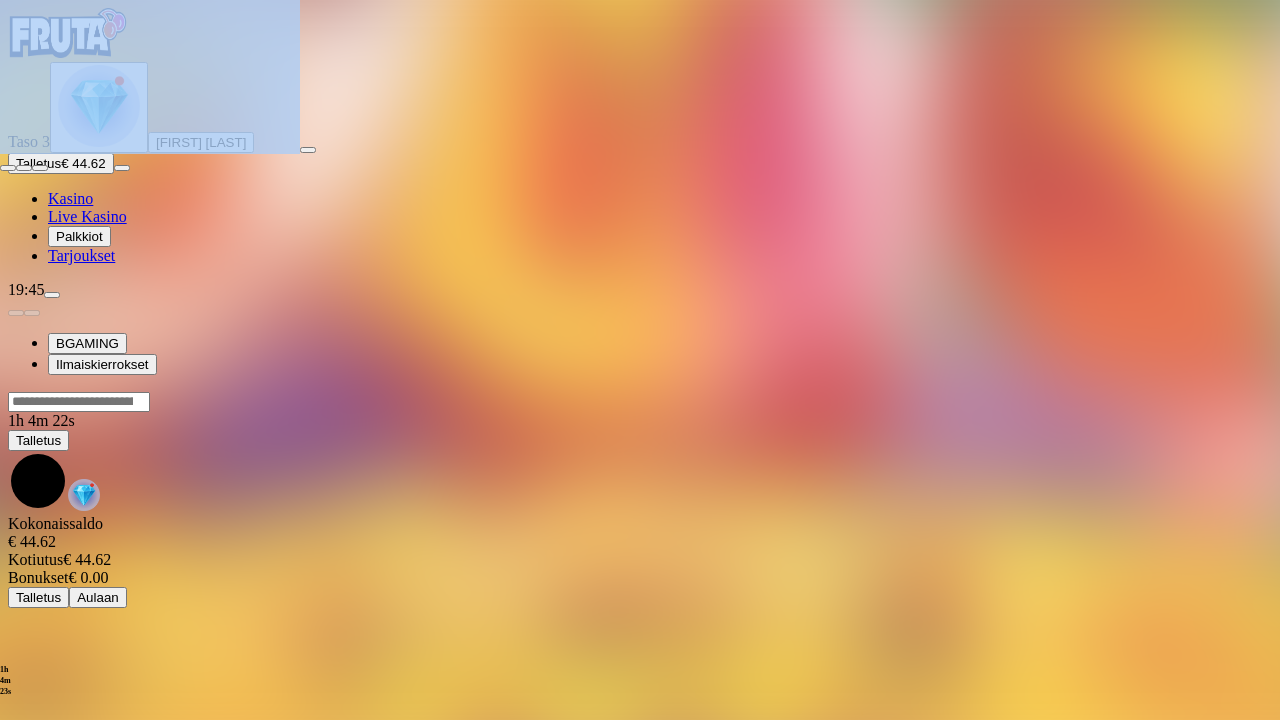 click at bounding box center (8, 168) 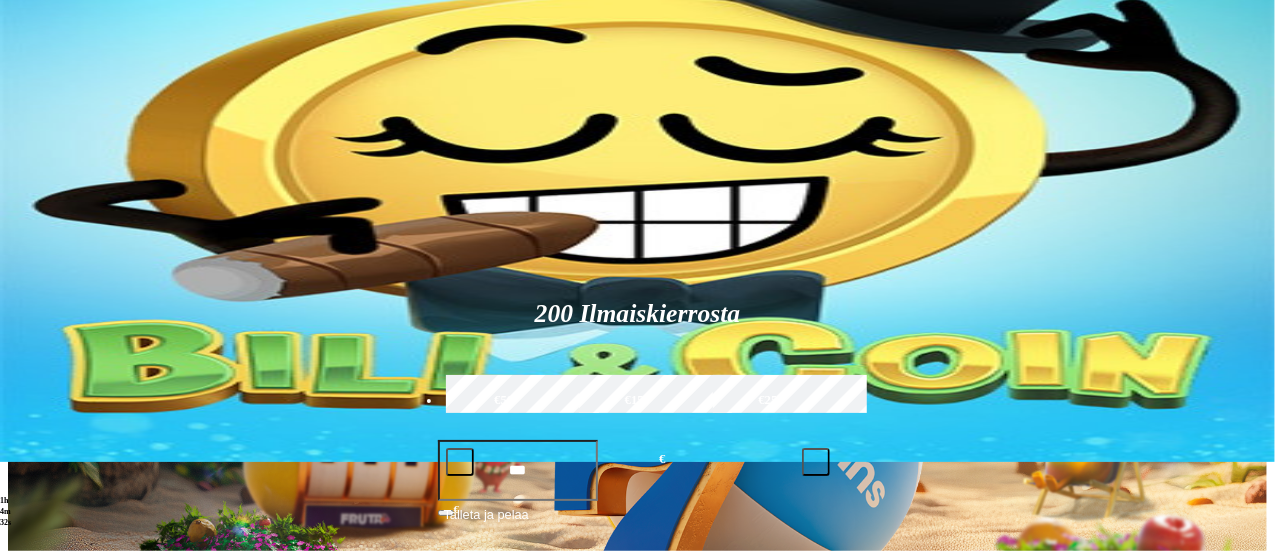 scroll, scrollTop: 0, scrollLeft: 0, axis: both 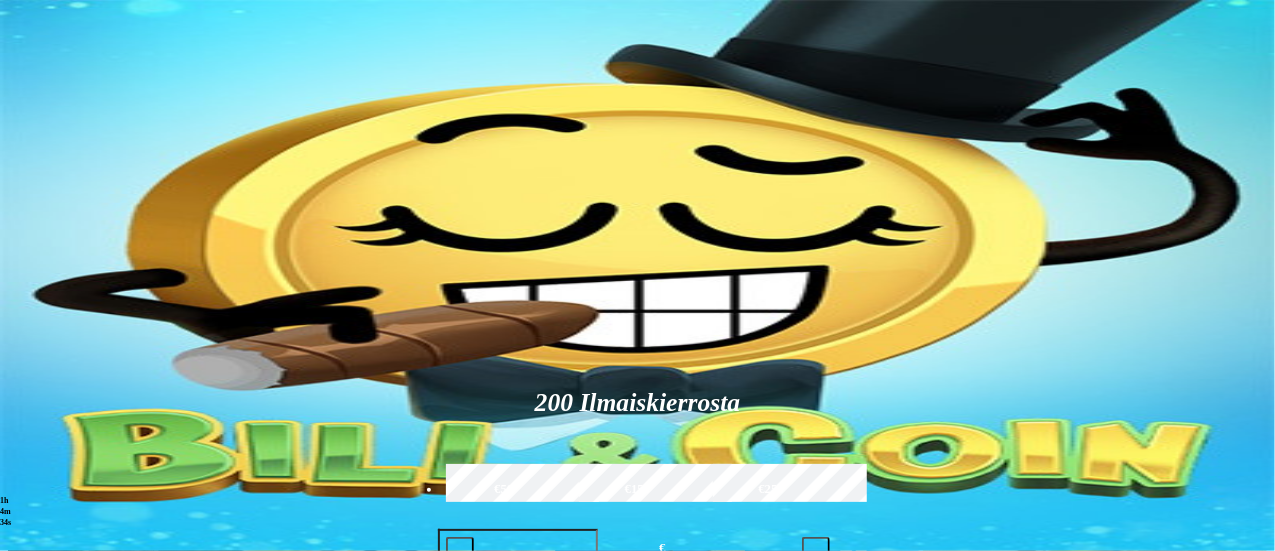 click at bounding box center [1046, 829] 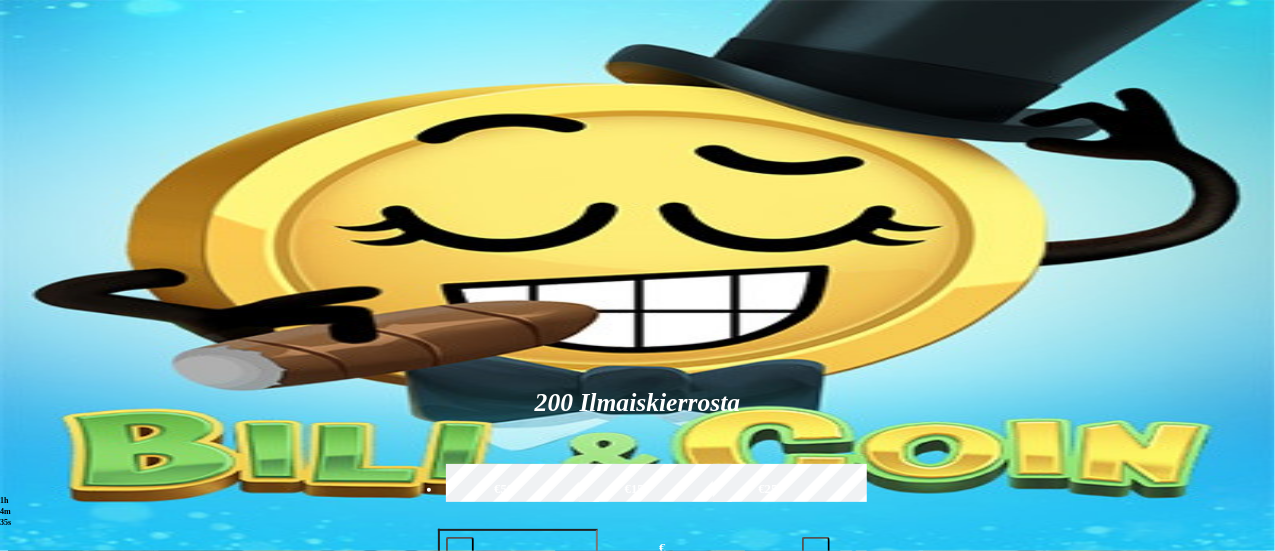click at bounding box center [897, 830] 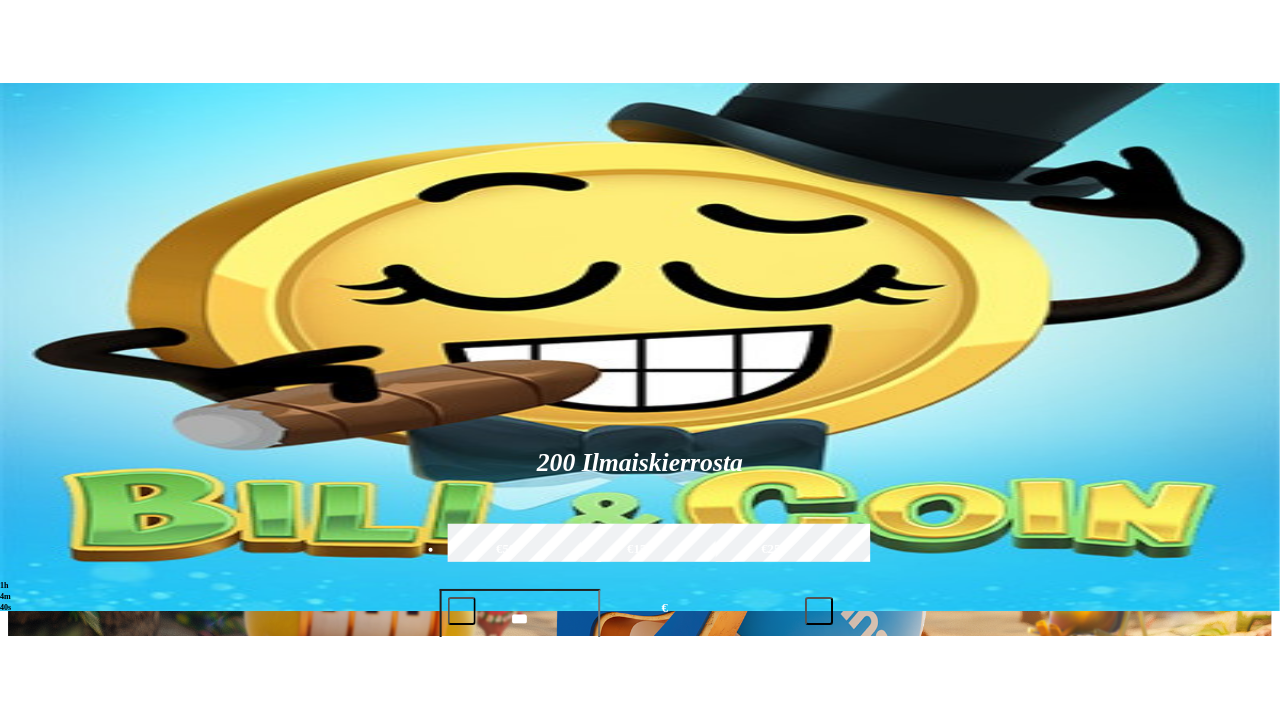 scroll, scrollTop: 0, scrollLeft: 0, axis: both 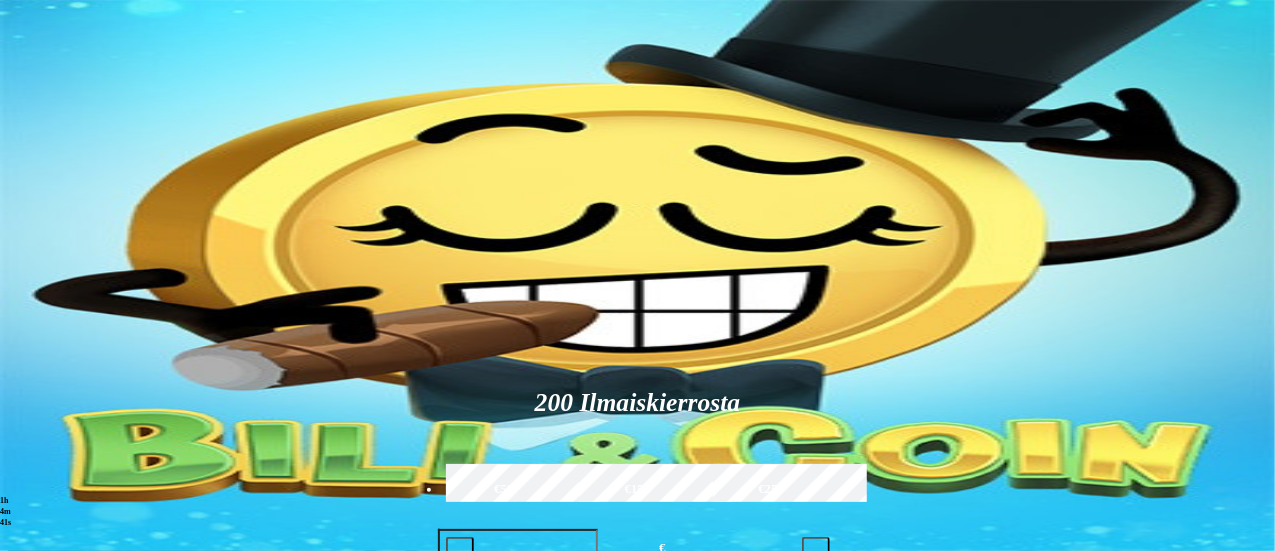 type on "****" 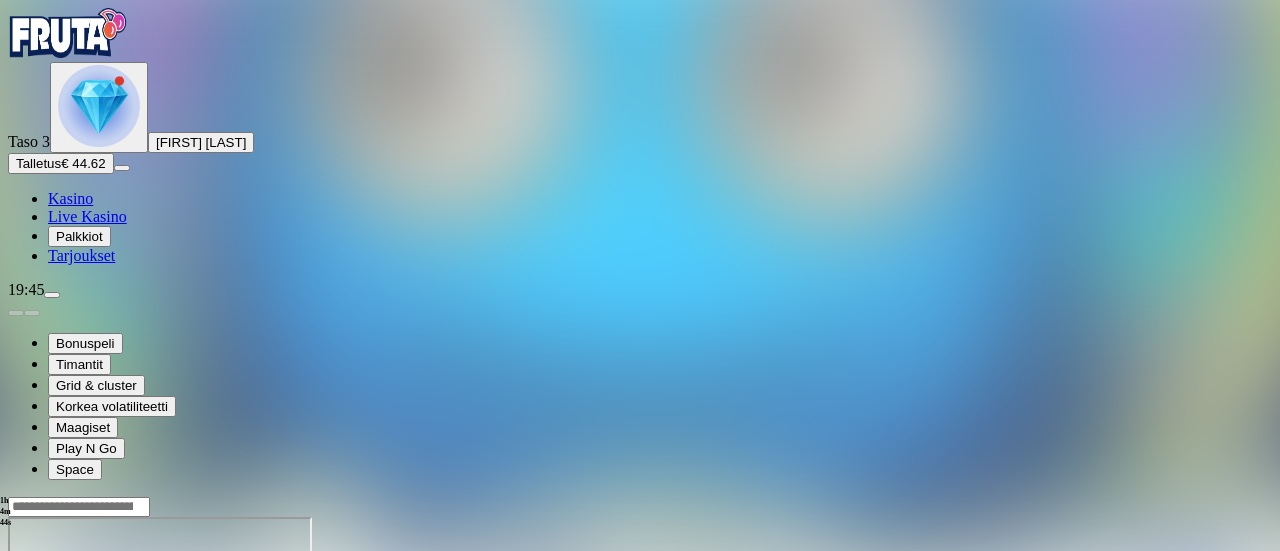 click at bounding box center (48, 689) 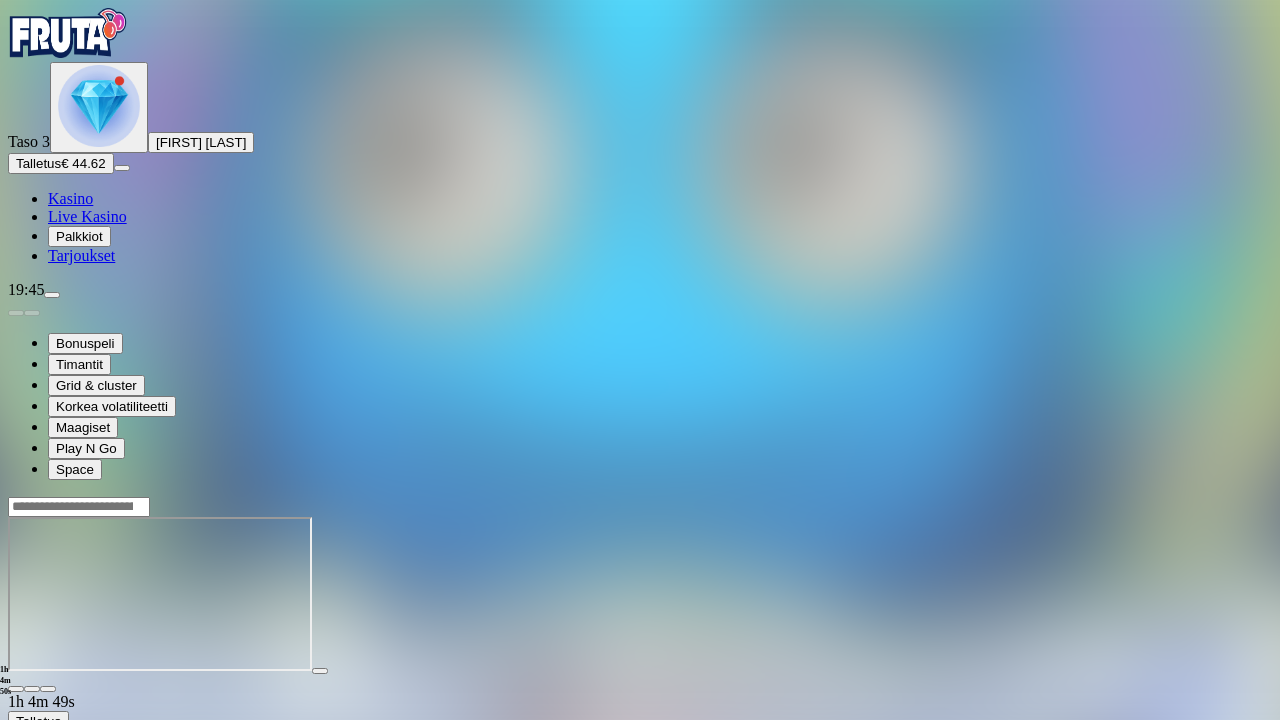 type 